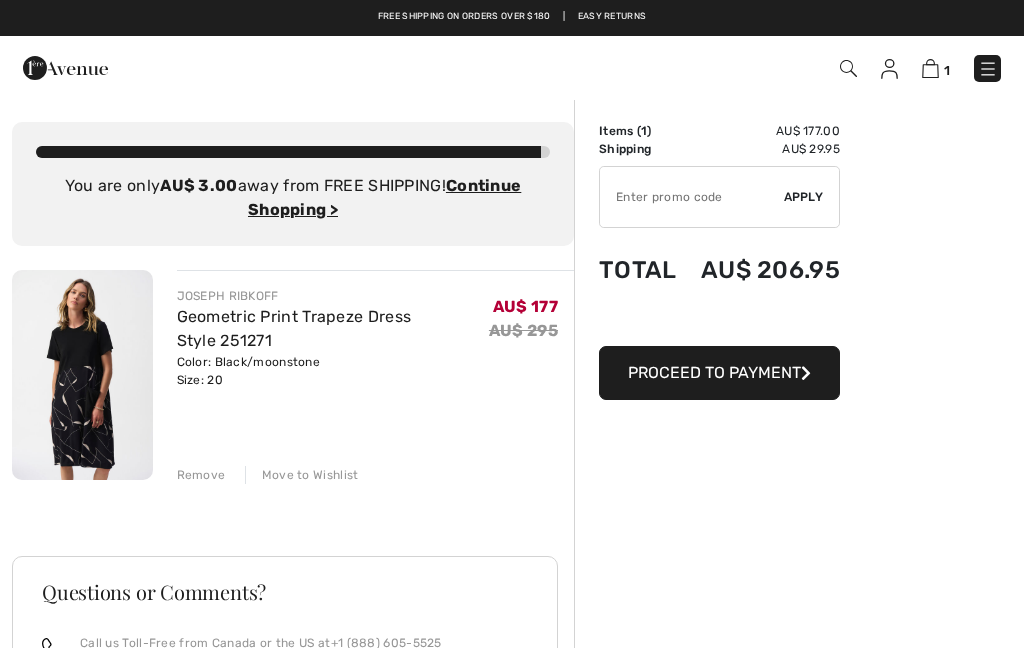scroll, scrollTop: 0, scrollLeft: 0, axis: both 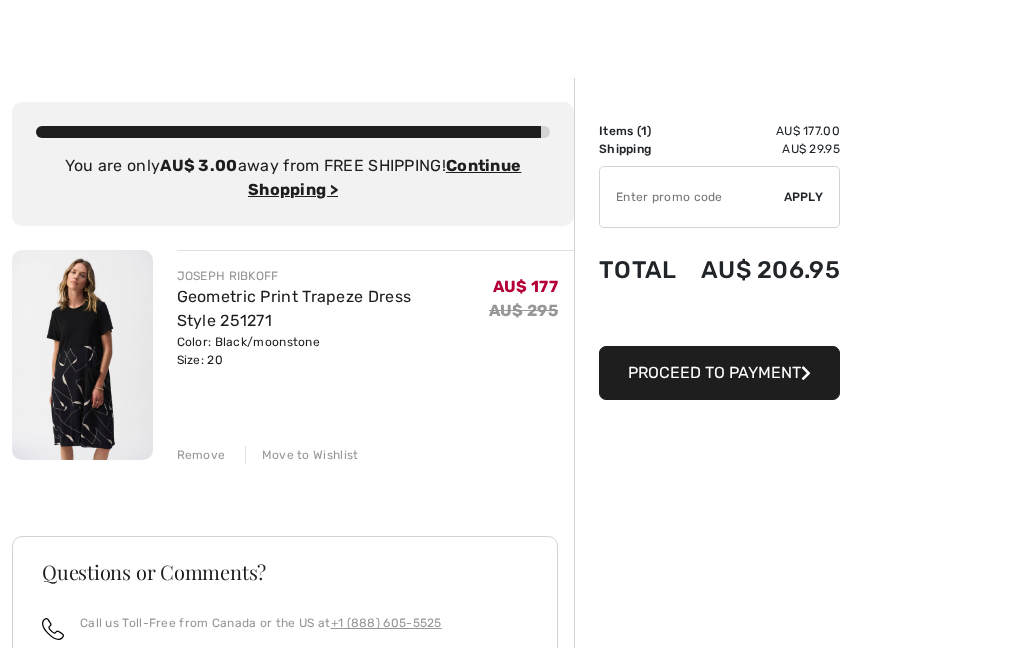 click on "Apply" at bounding box center (804, 197) 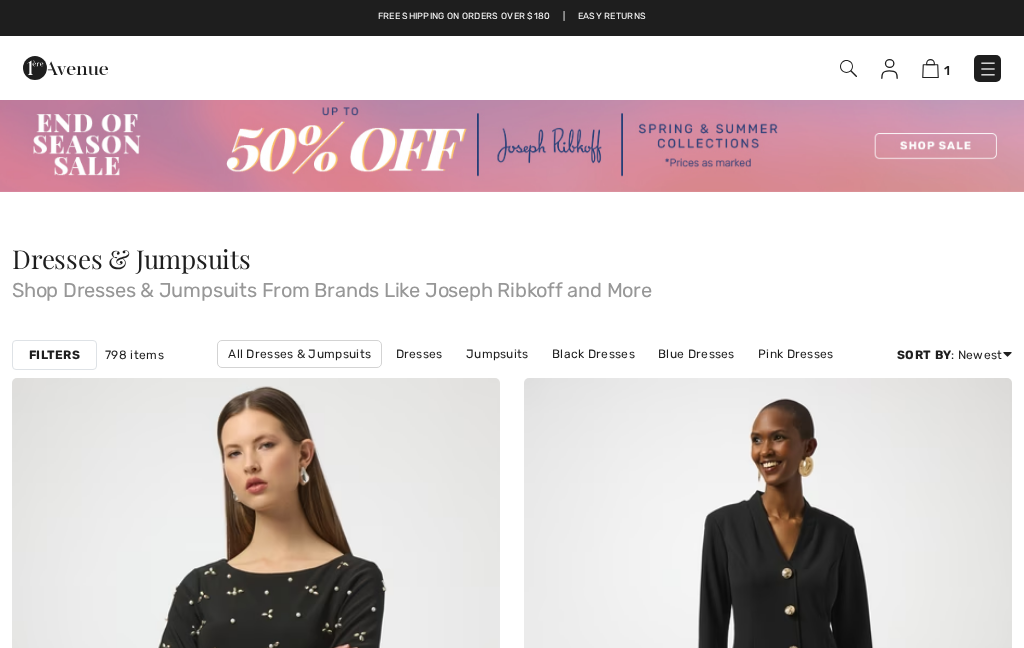 scroll, scrollTop: 0, scrollLeft: 0, axis: both 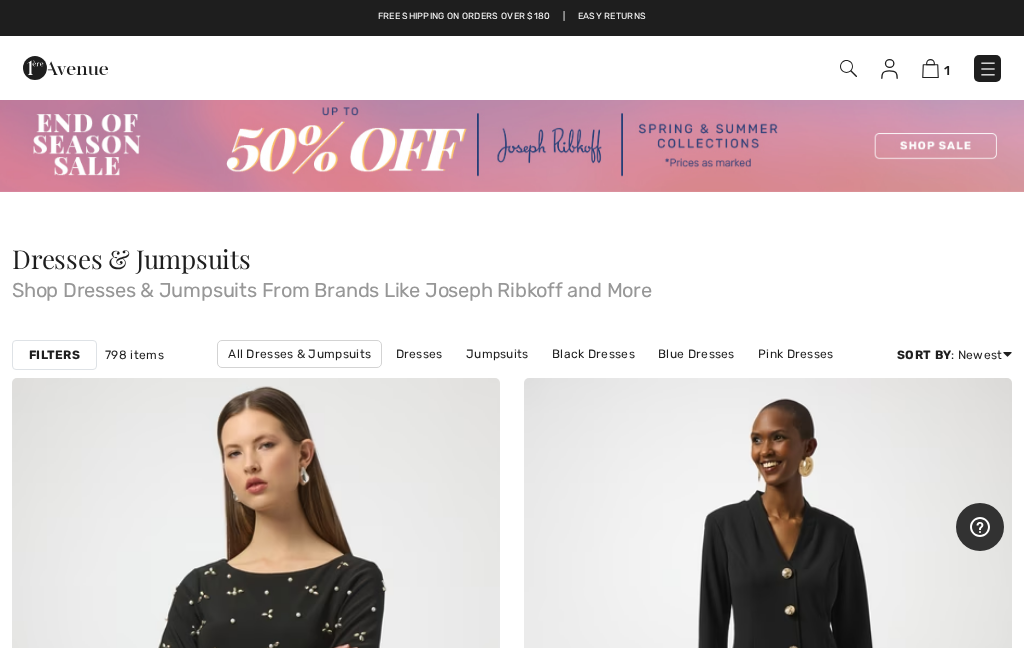 click at bounding box center [930, 68] 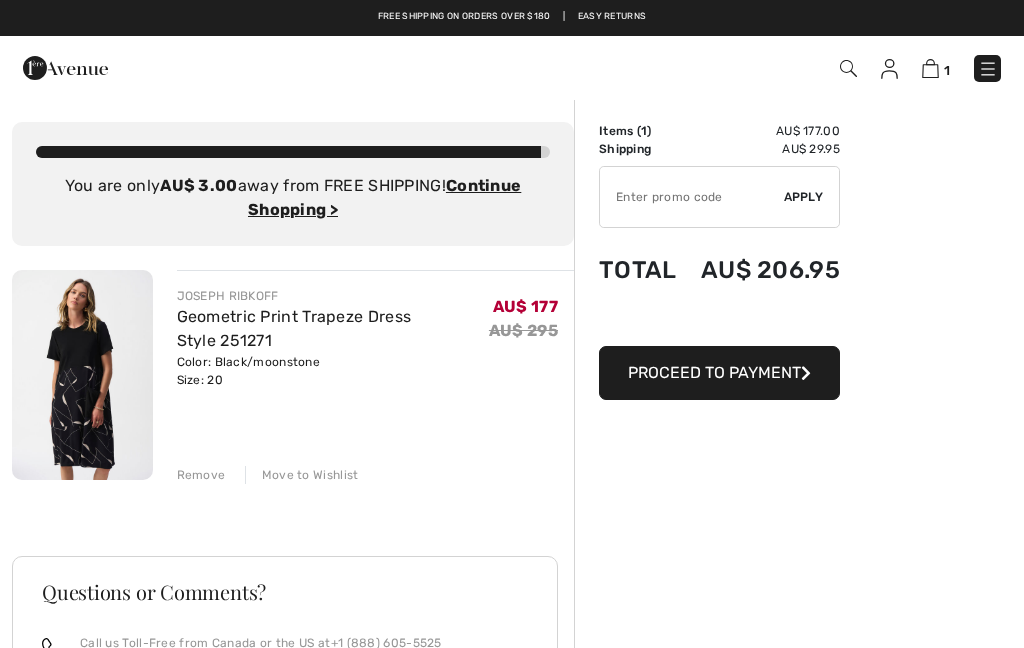 scroll, scrollTop: 0, scrollLeft: 0, axis: both 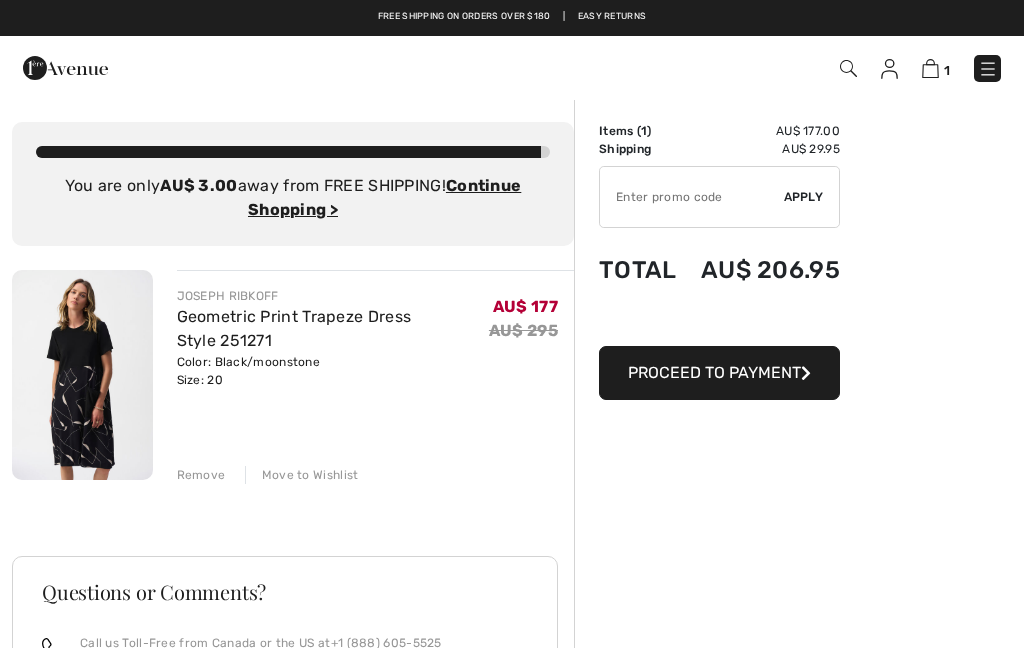 click on "Remove" at bounding box center [201, 475] 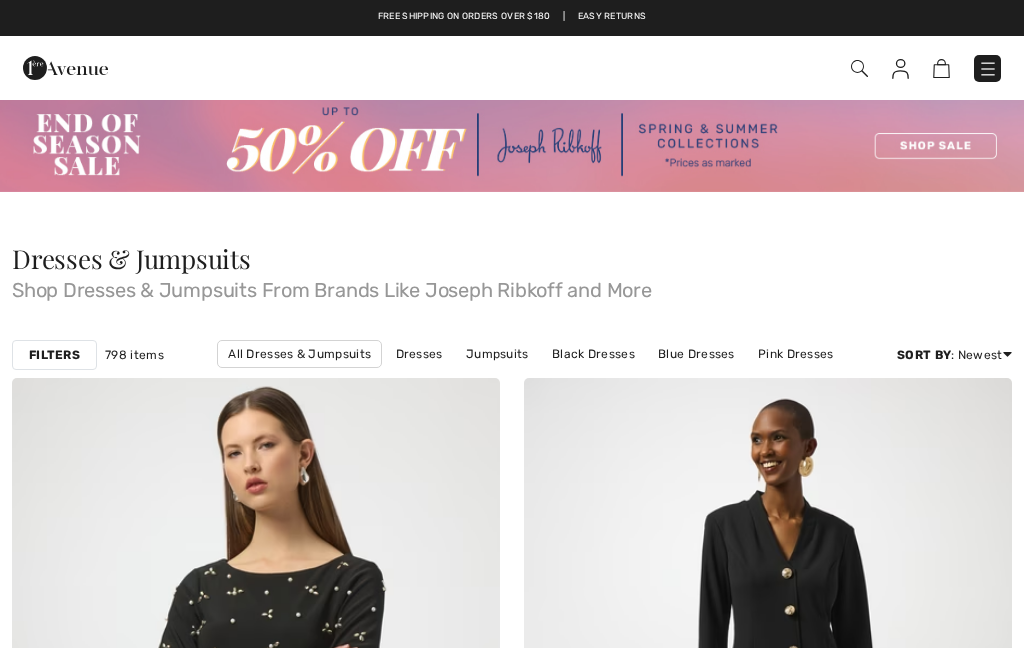 scroll, scrollTop: 0, scrollLeft: 0, axis: both 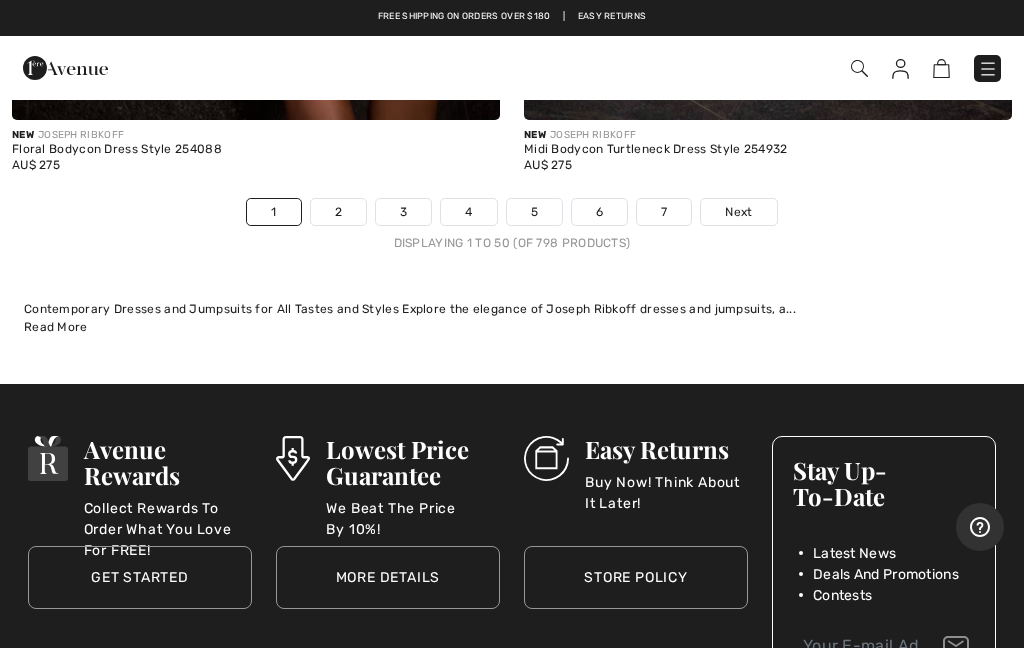 click on "7" at bounding box center [664, 212] 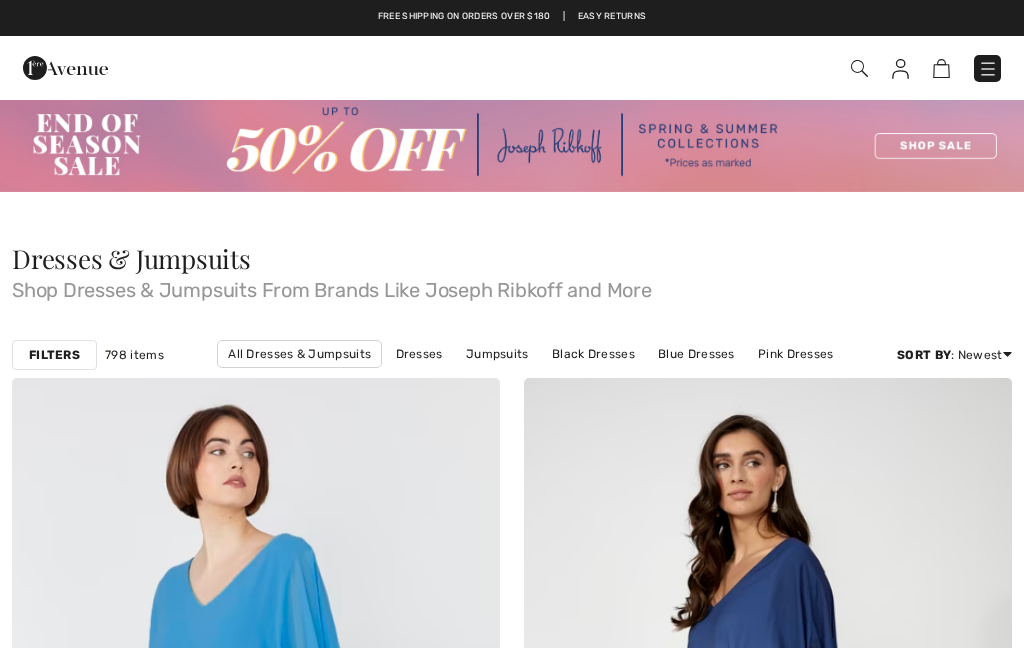 scroll, scrollTop: 0, scrollLeft: 0, axis: both 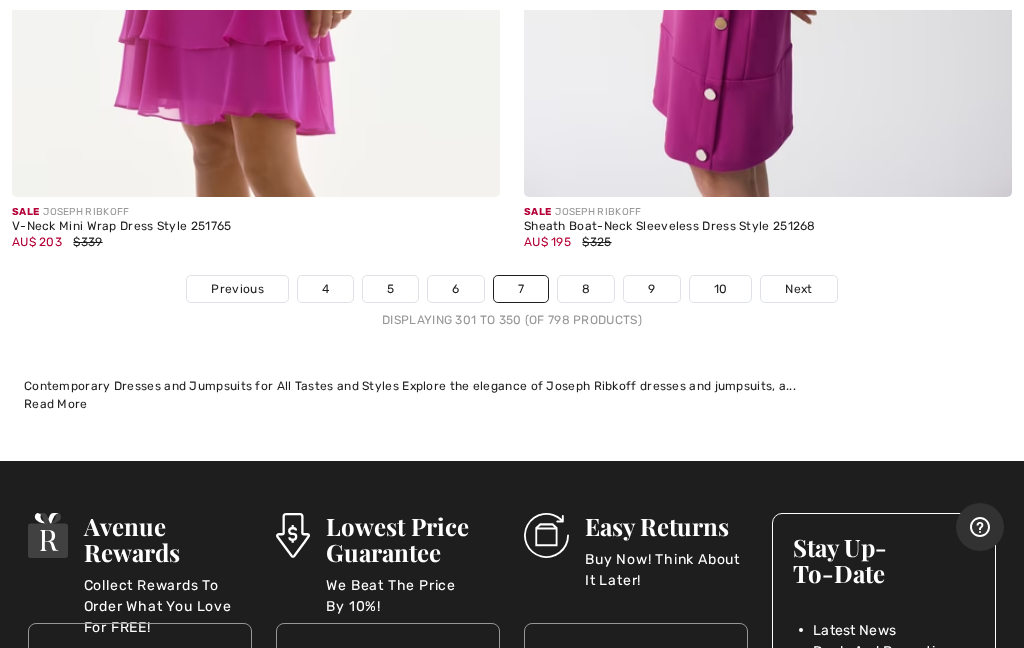 click on "8" at bounding box center [586, 289] 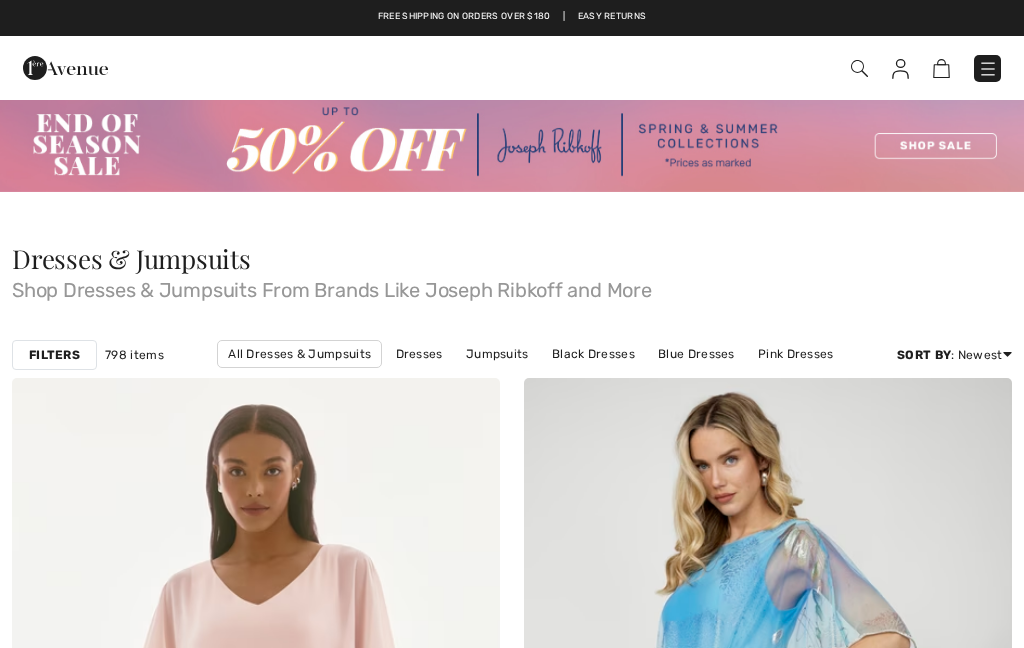 scroll, scrollTop: 0, scrollLeft: 0, axis: both 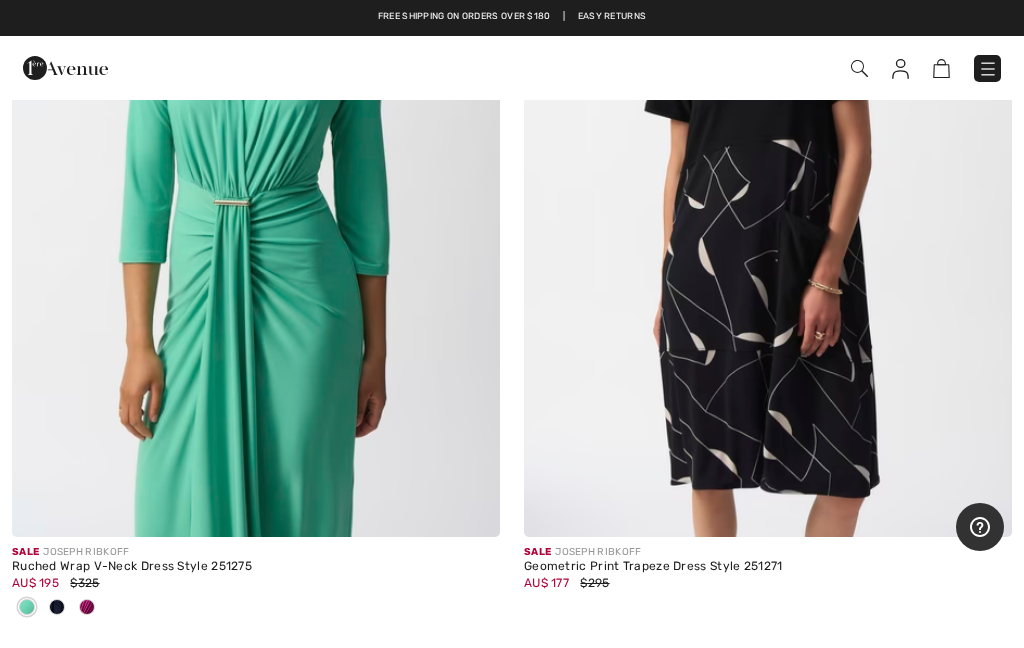 click on "Sale JOSEPH RIBKOFF" at bounding box center [768, 552] 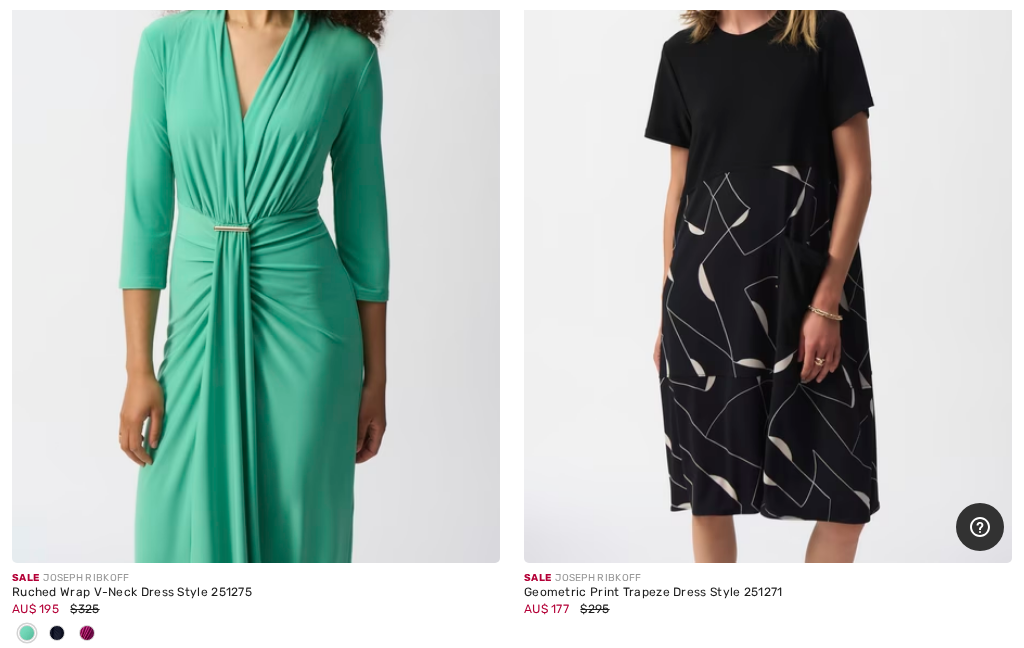 scroll, scrollTop: 9022, scrollLeft: 0, axis: vertical 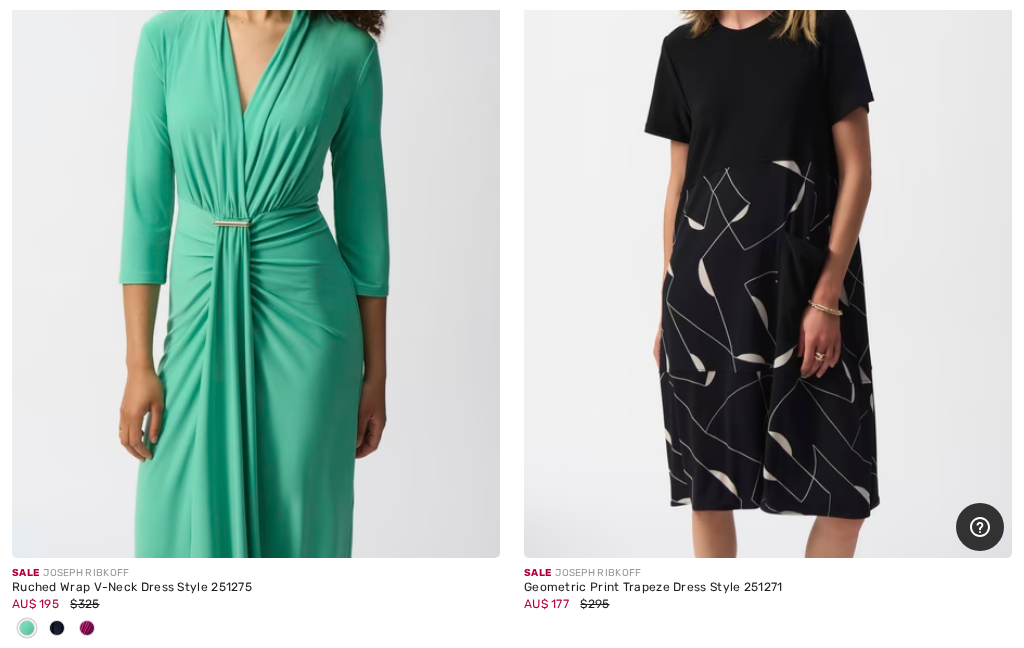click on "Sale JOSEPH RIBKOFF" at bounding box center (768, 573) 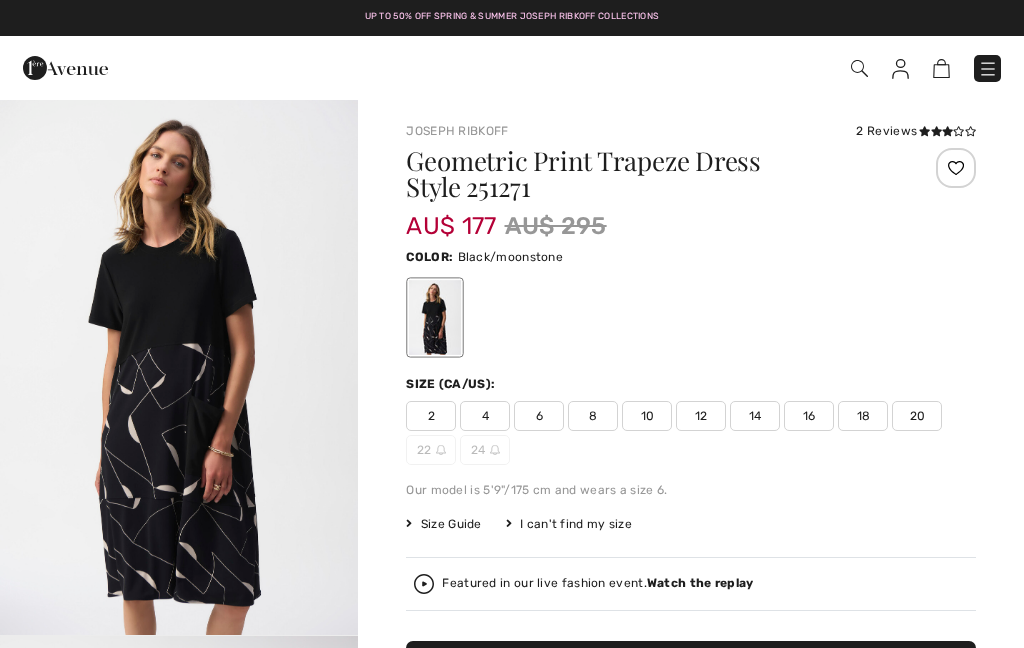 scroll, scrollTop: 0, scrollLeft: 0, axis: both 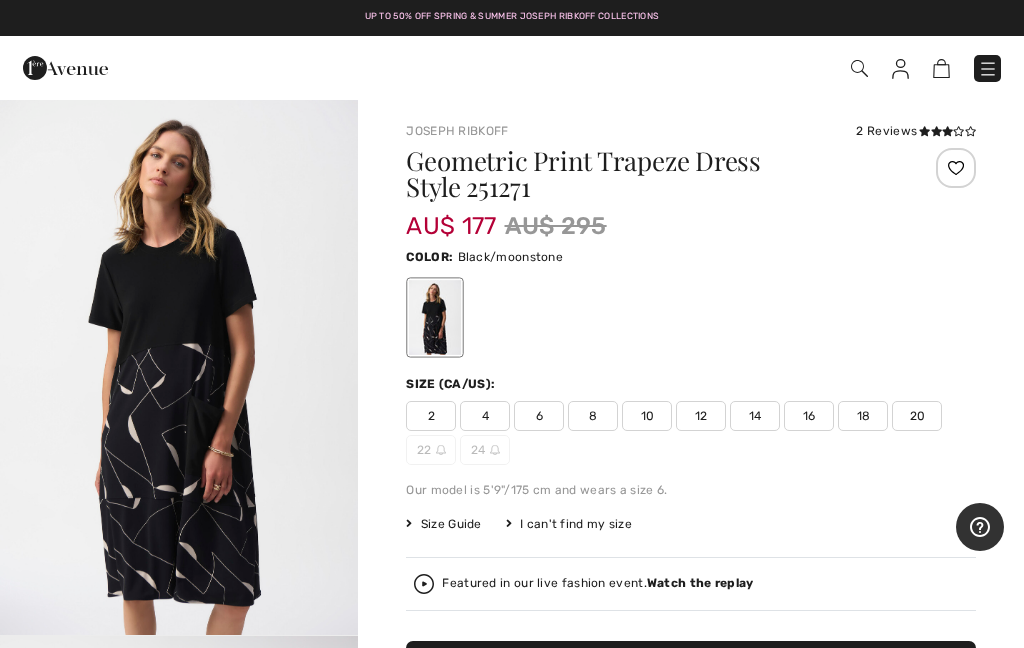 click on "20" at bounding box center (917, 416) 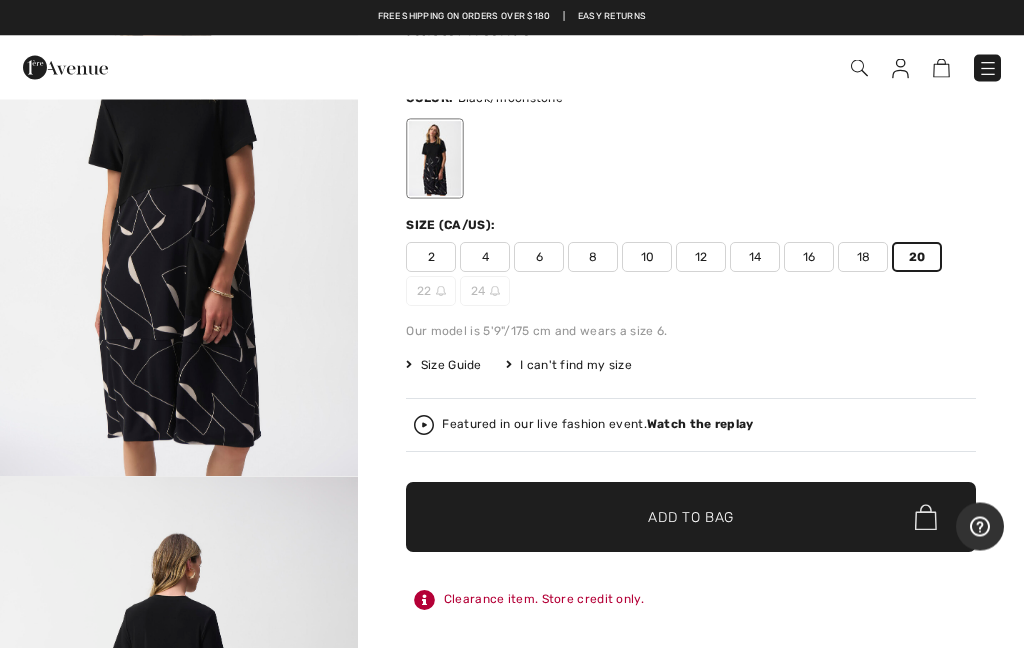 scroll, scrollTop: 159, scrollLeft: 0, axis: vertical 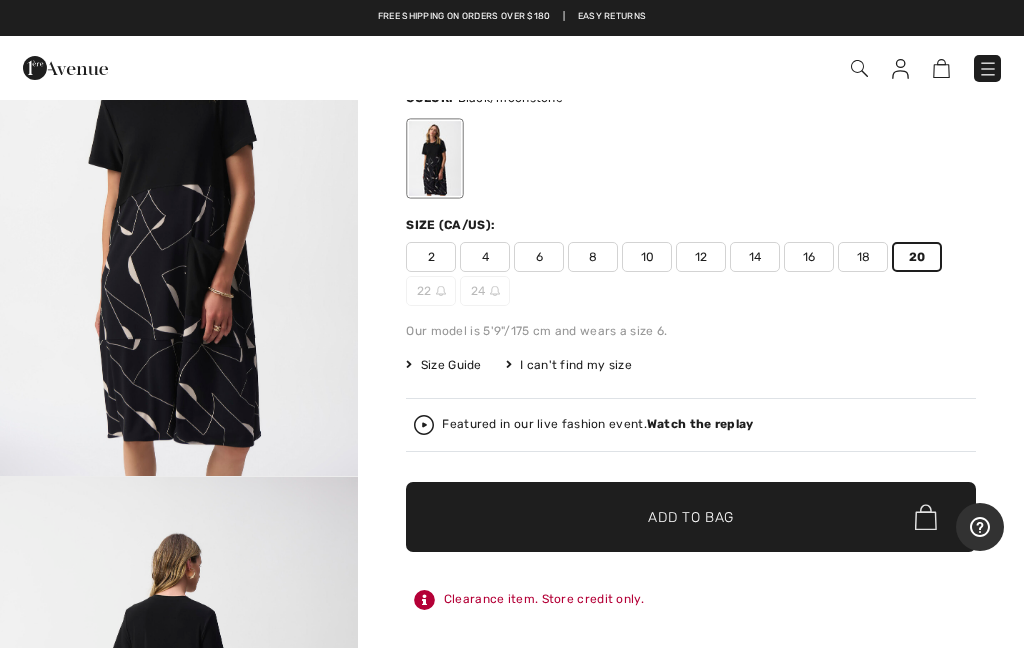 click on "Add to Bag" at bounding box center [691, 517] 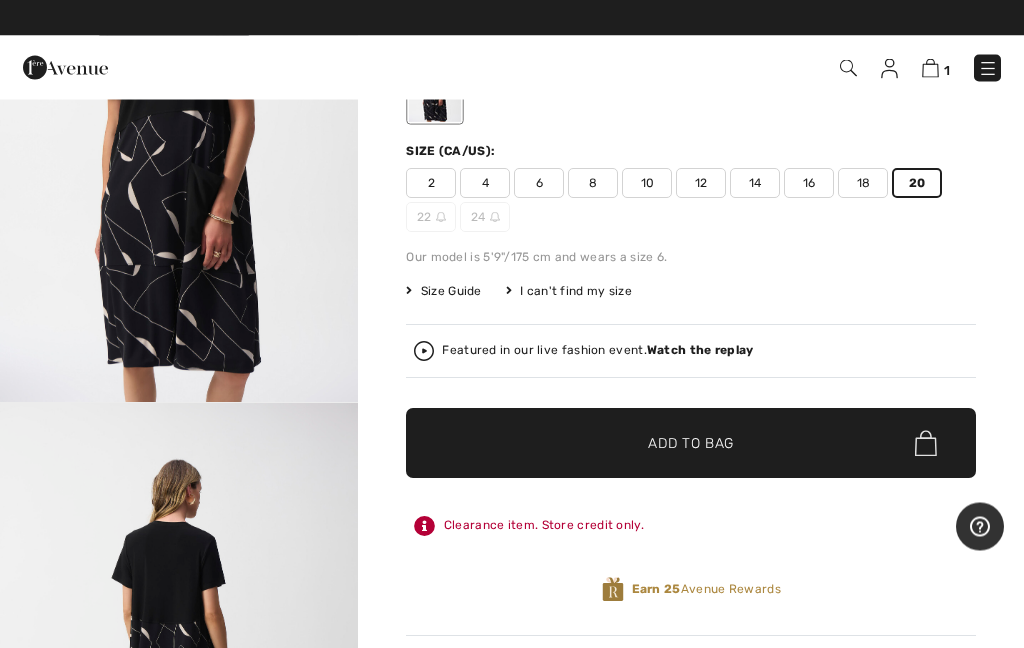 scroll, scrollTop: 233, scrollLeft: 0, axis: vertical 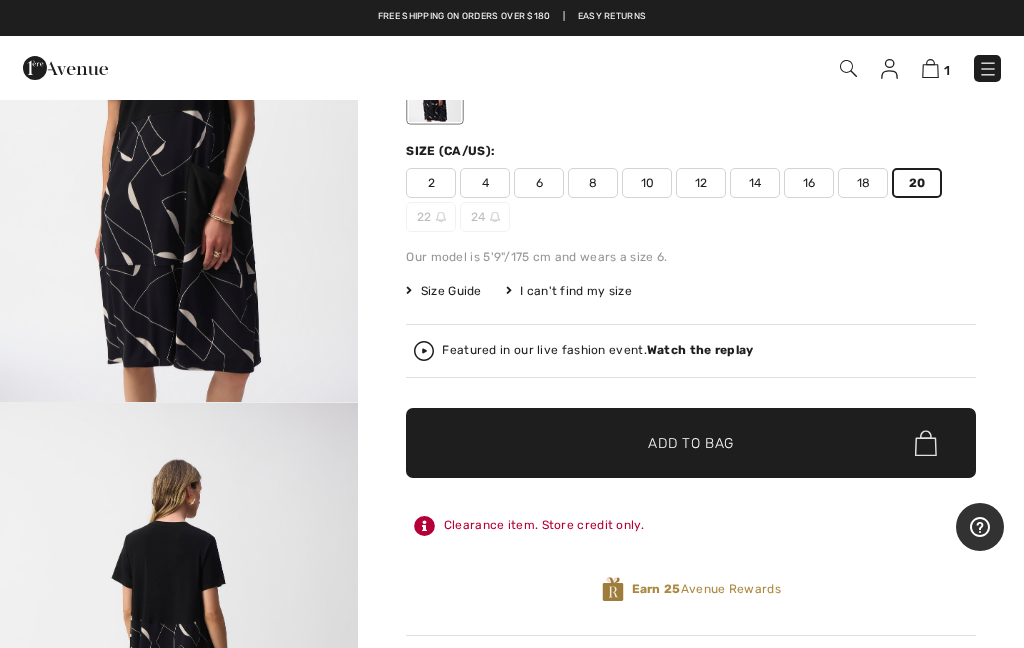 click at bounding box center [930, 68] 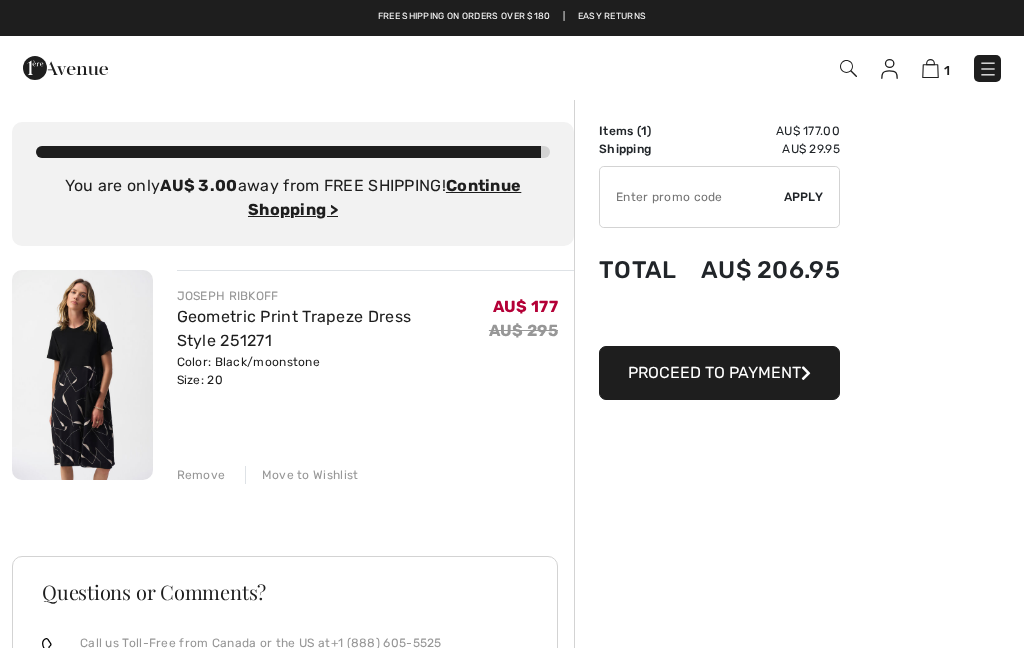 scroll, scrollTop: 0, scrollLeft: 0, axis: both 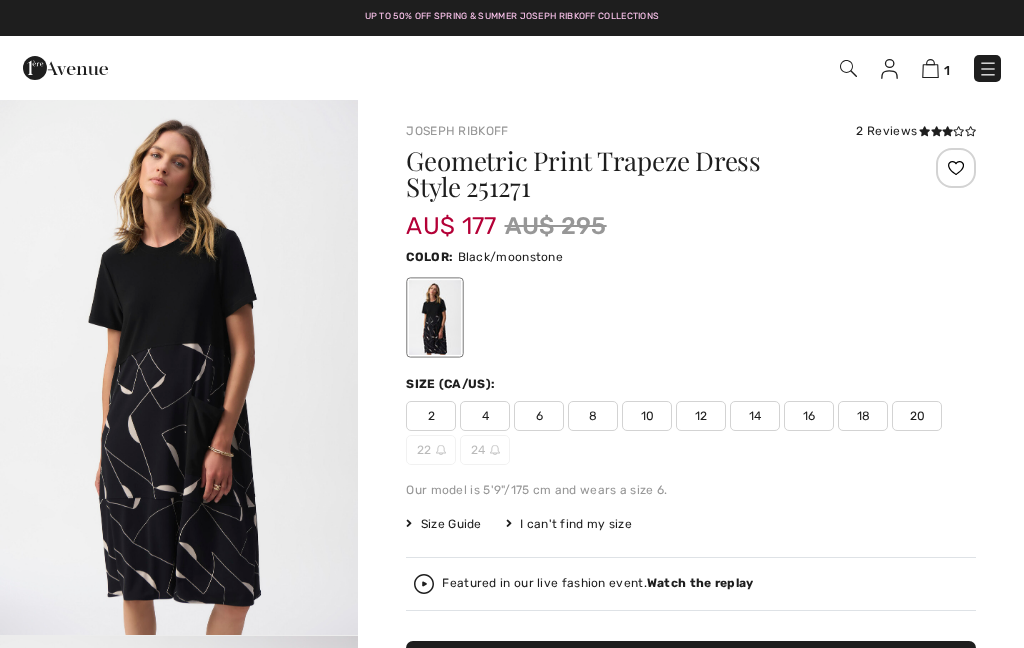 click at bounding box center [930, 68] 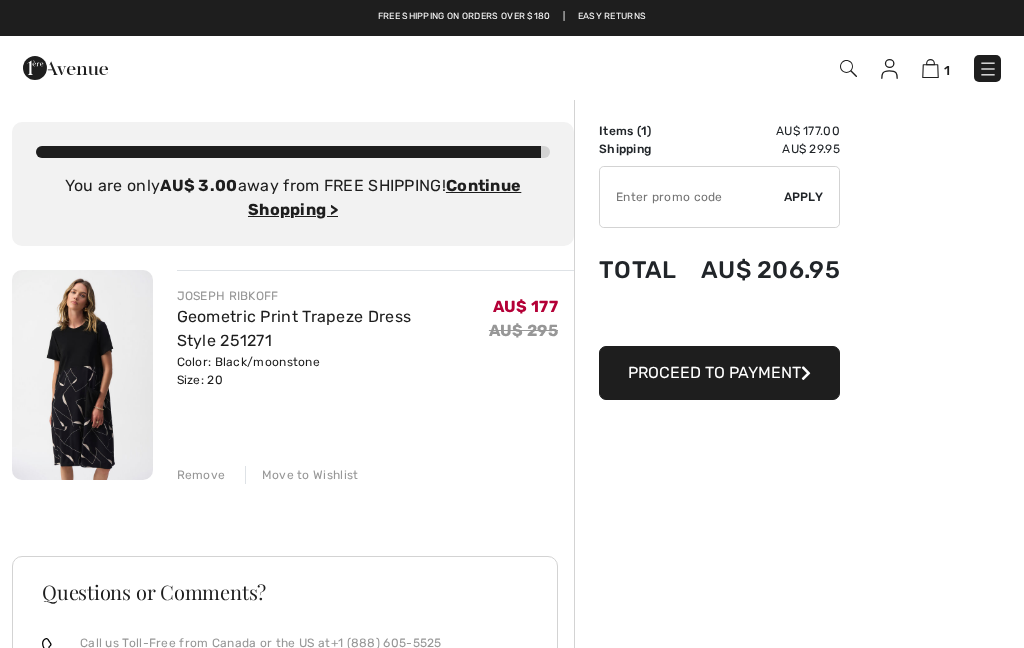 scroll, scrollTop: 0, scrollLeft: 0, axis: both 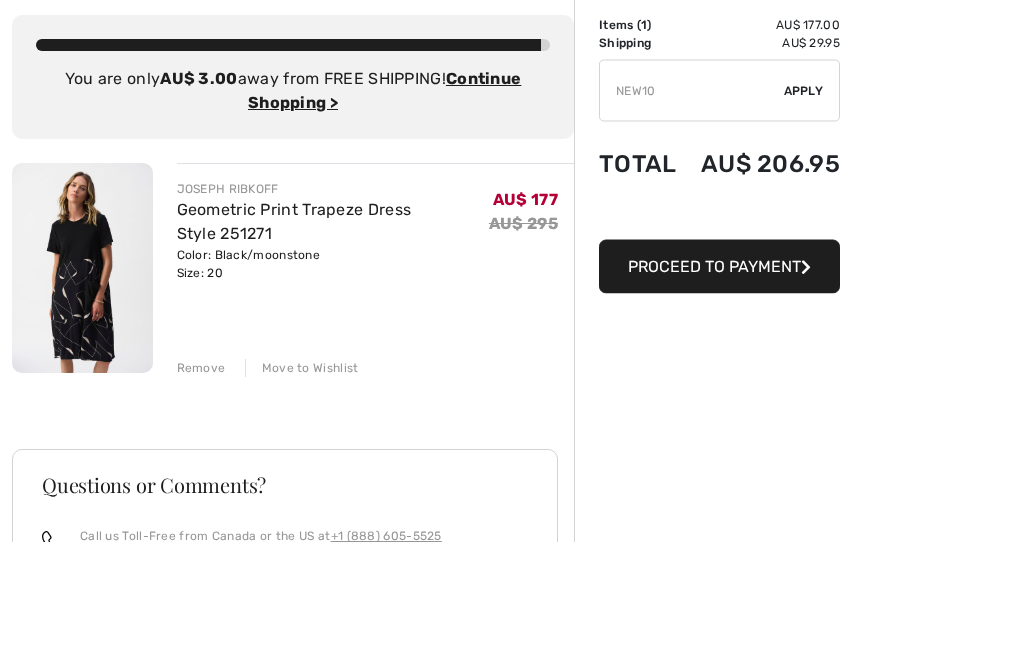 type on "NEW10" 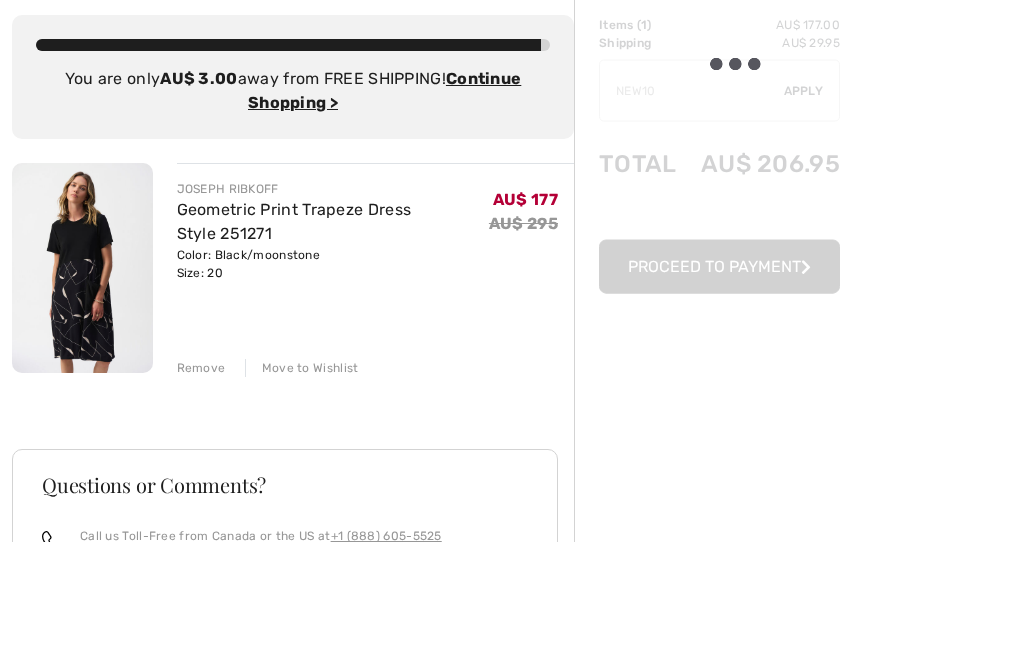 scroll, scrollTop: 107, scrollLeft: 0, axis: vertical 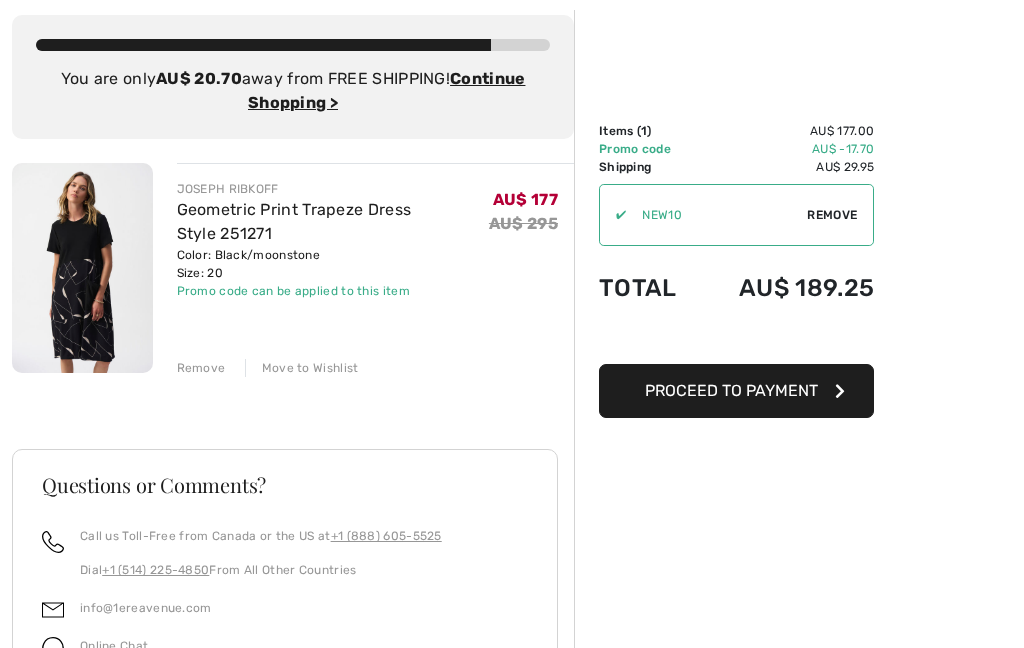 click on "Proceed to Payment" at bounding box center [731, 390] 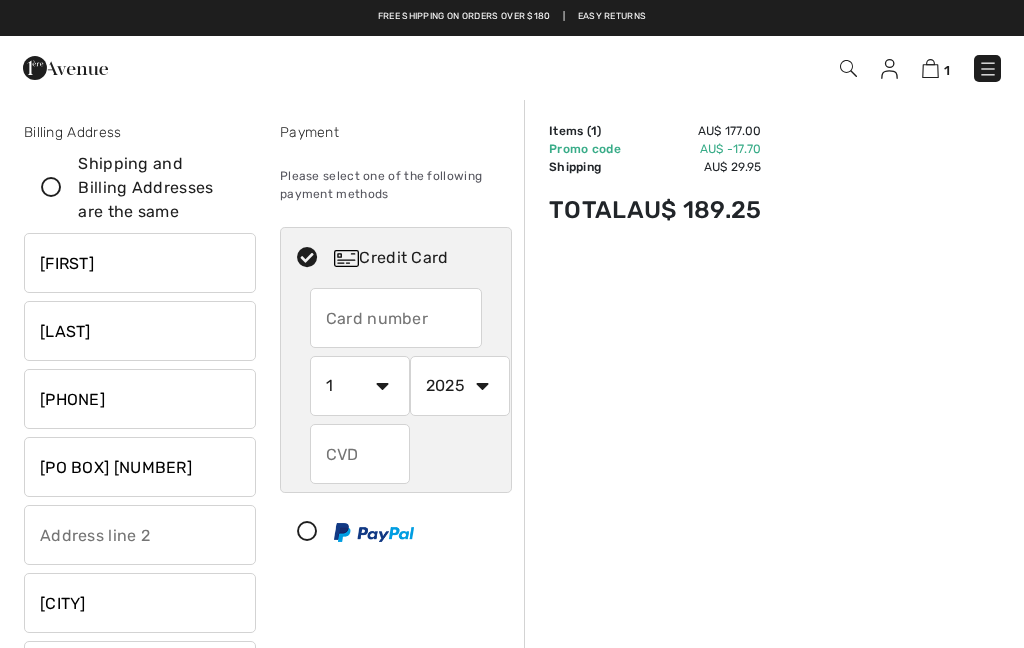 scroll, scrollTop: 0, scrollLeft: 0, axis: both 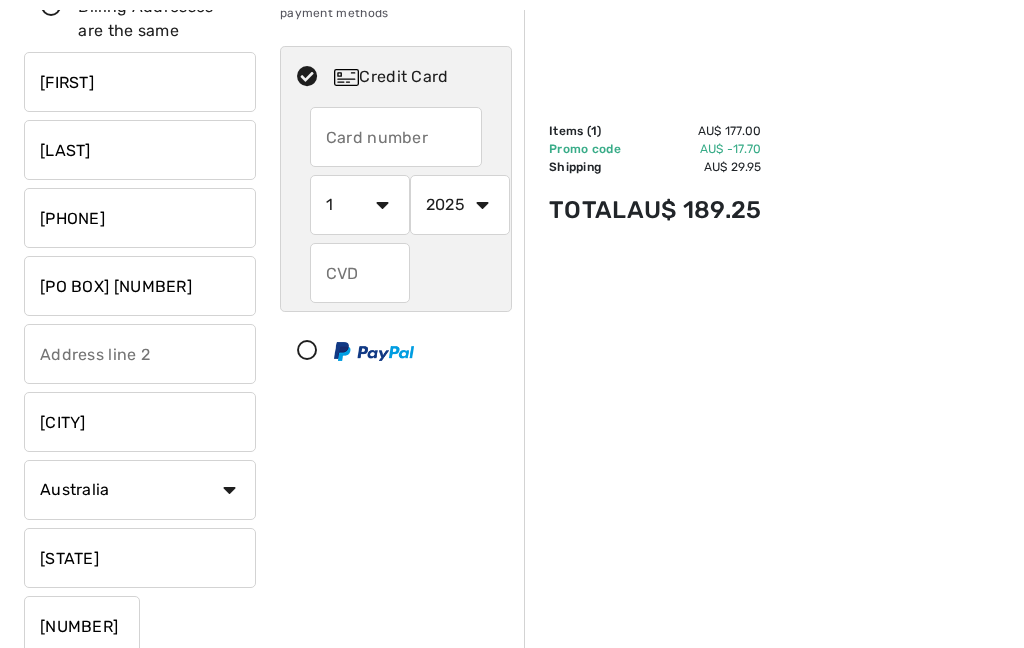 click at bounding box center (396, 137) 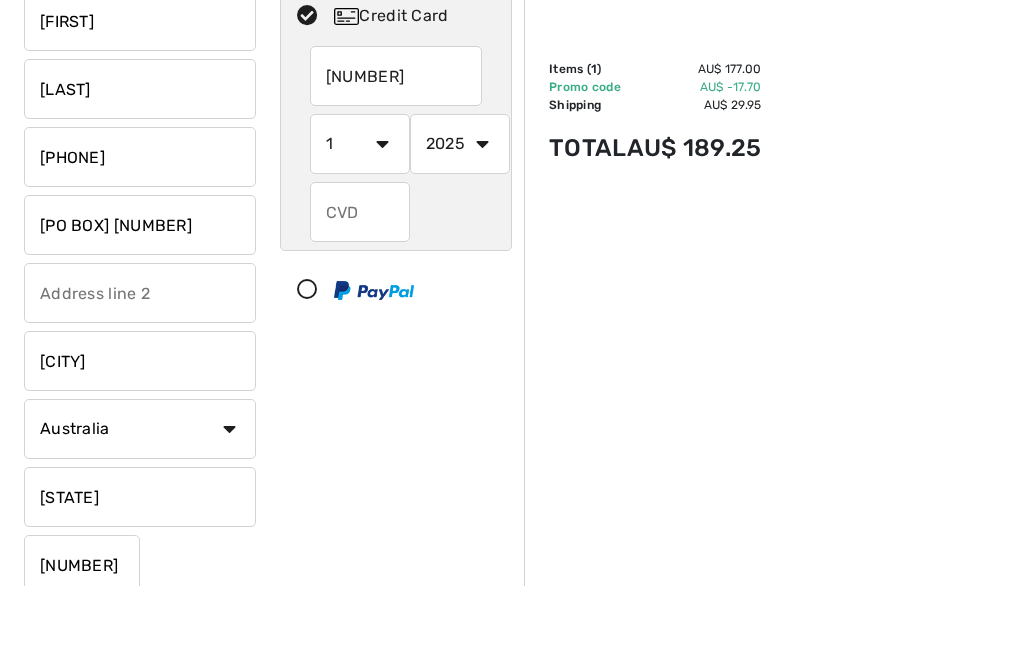 type on "4564621038057942" 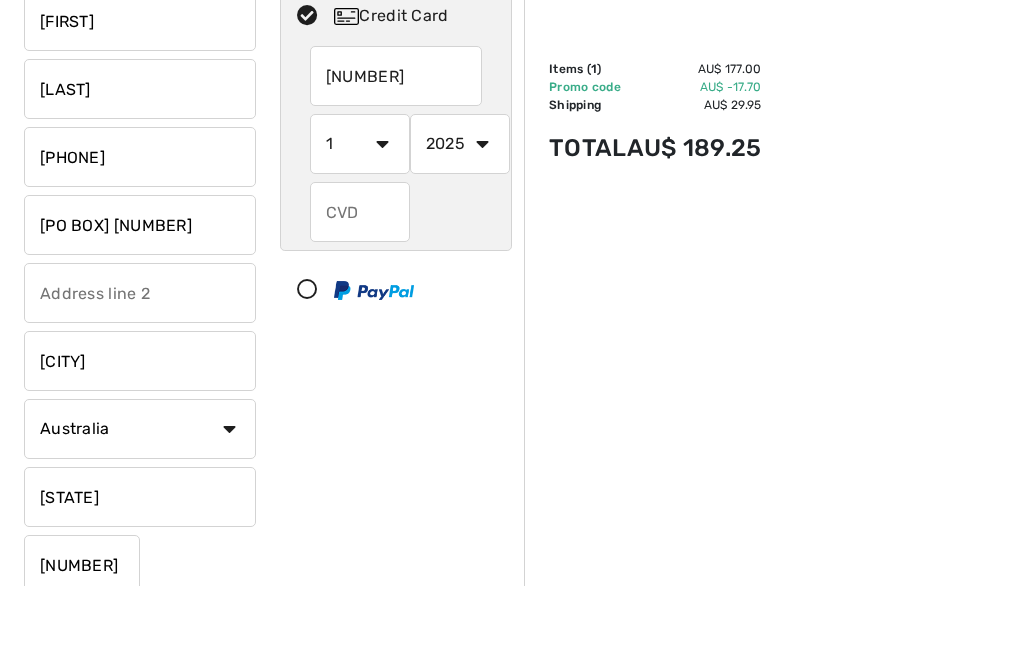 click on "1
2
3
4
5
6
7
8
9
10
11
12" at bounding box center (360, 206) 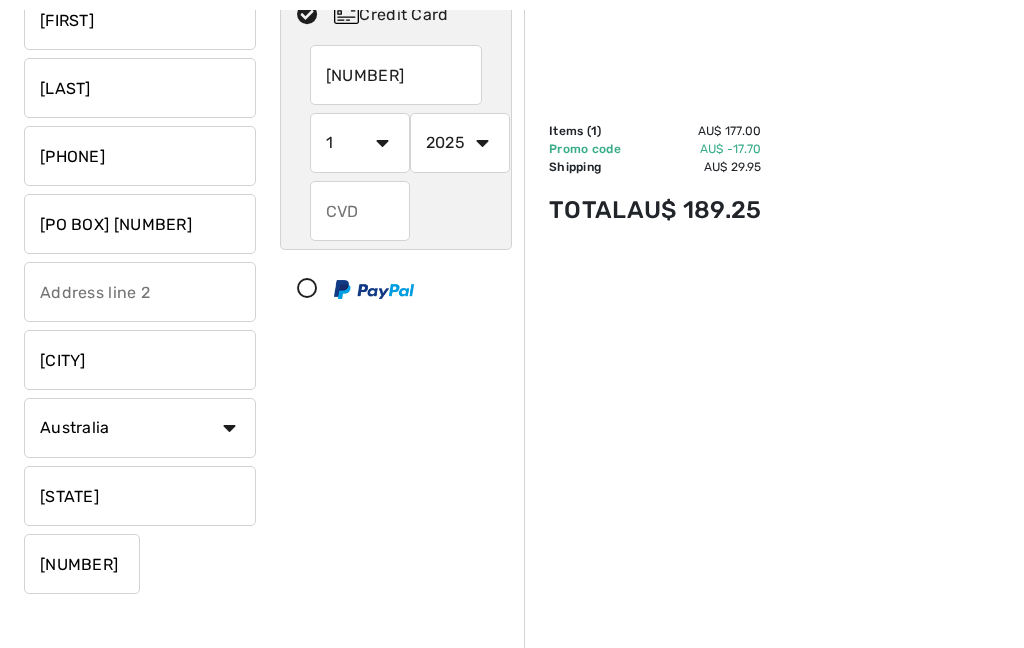select on "2" 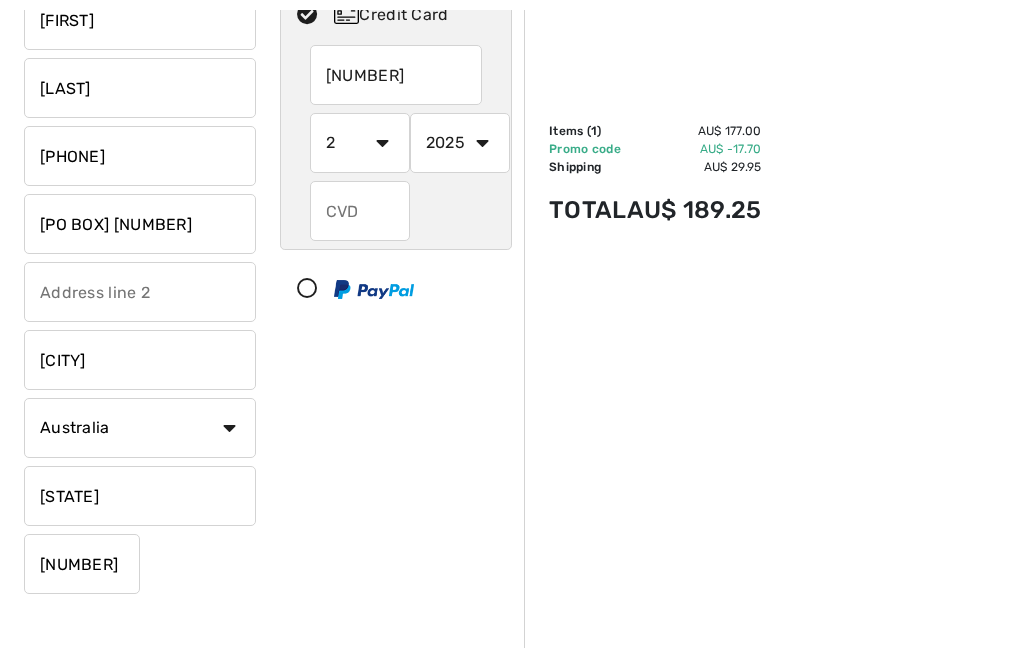 click on "2025
2026
2027
2028
2029
2030
2031
2032
2033
2034
2035" at bounding box center (460, 143) 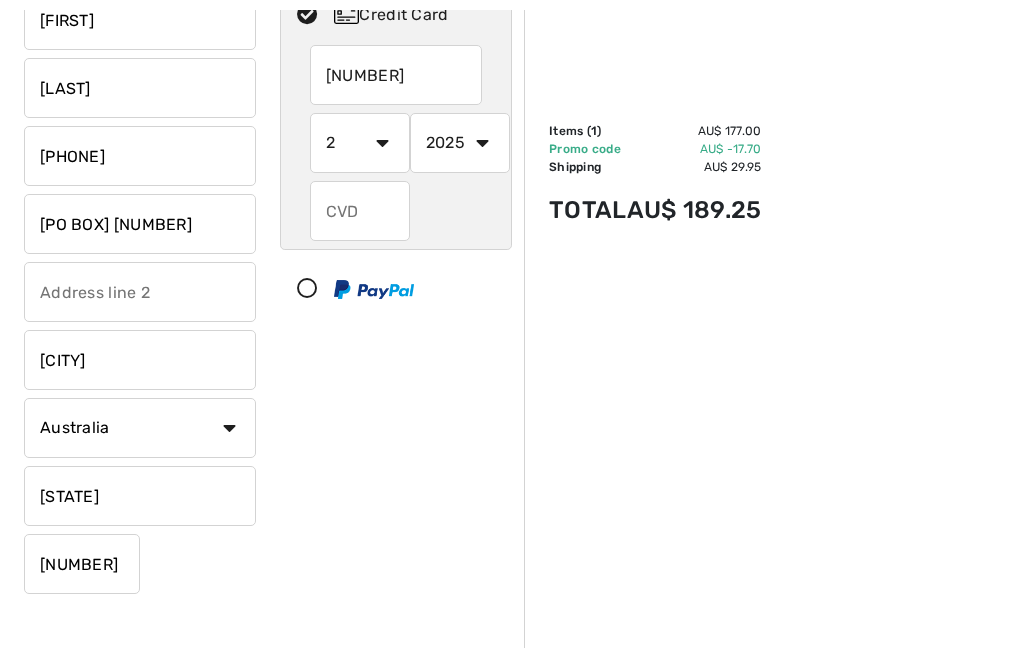select on "2028" 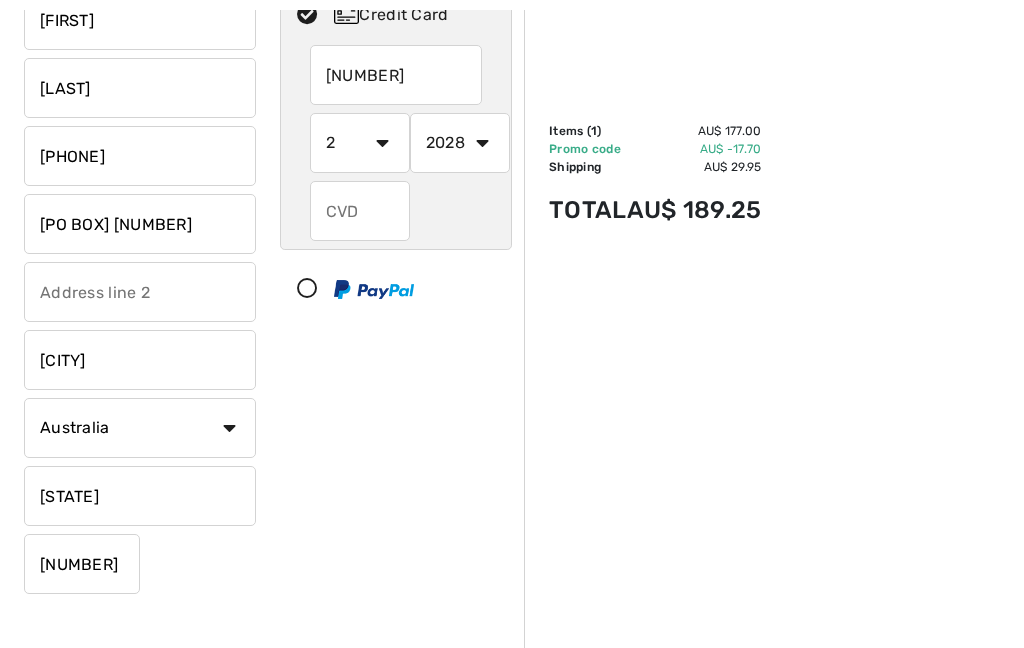 click at bounding box center [360, 211] 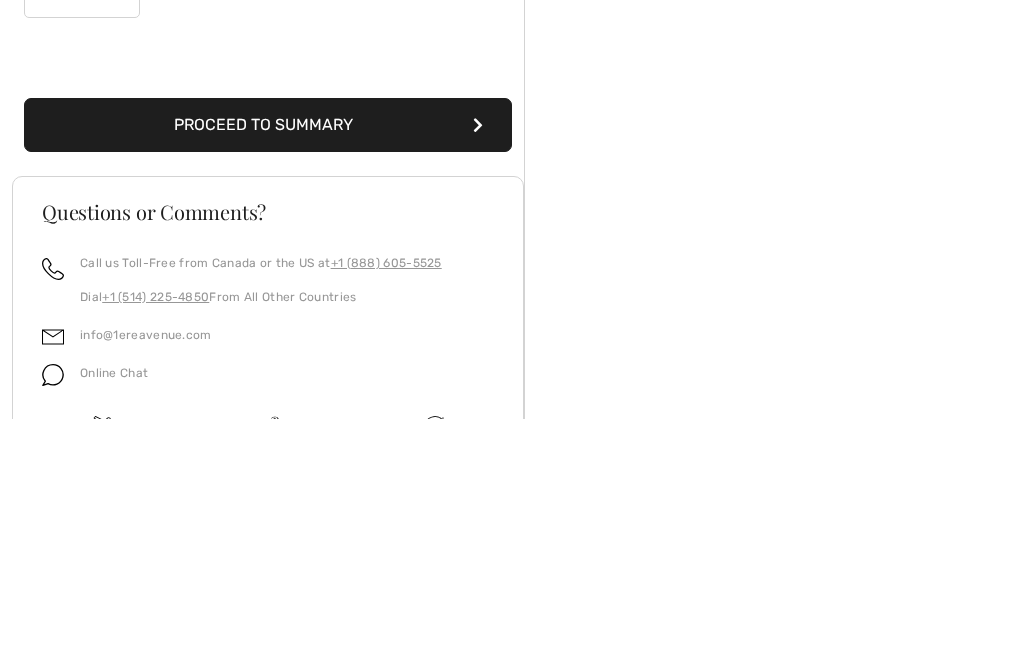scroll, scrollTop: 603, scrollLeft: 0, axis: vertical 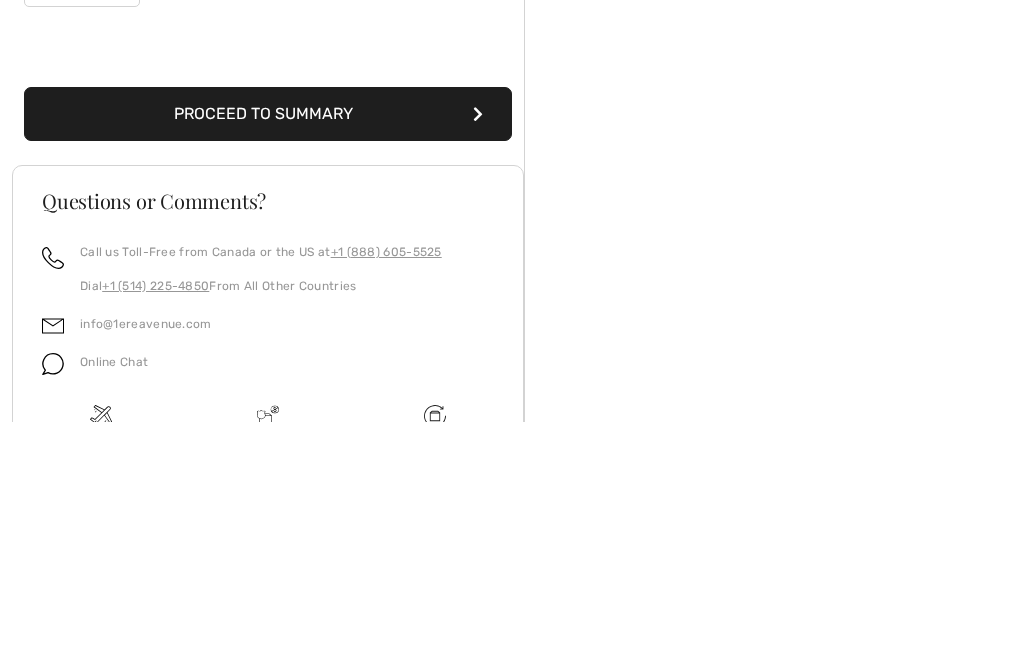 type on "555" 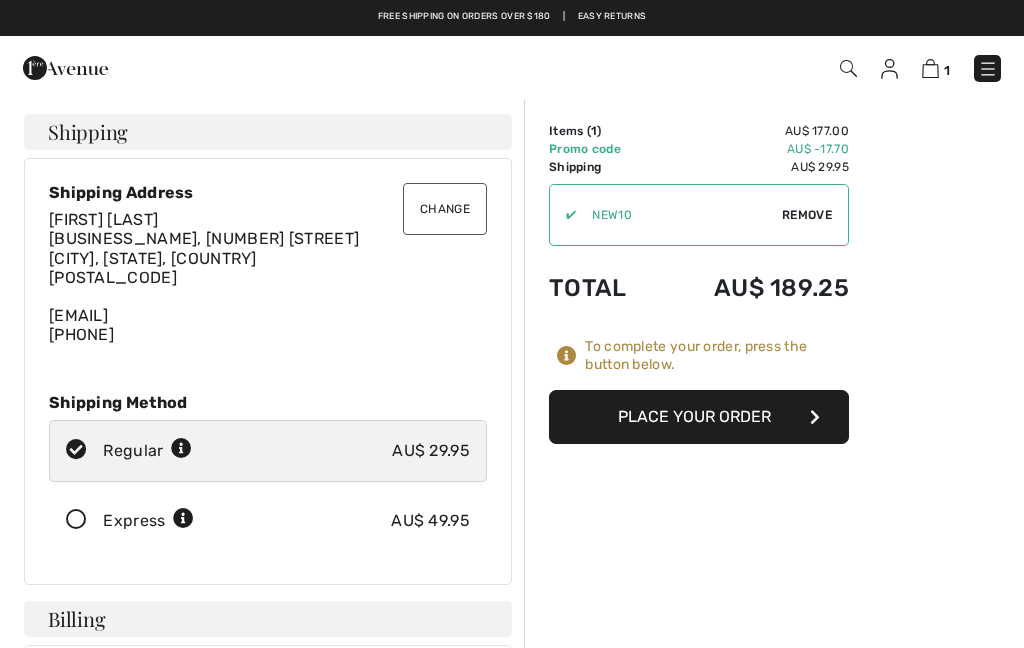 scroll, scrollTop: 0, scrollLeft: 0, axis: both 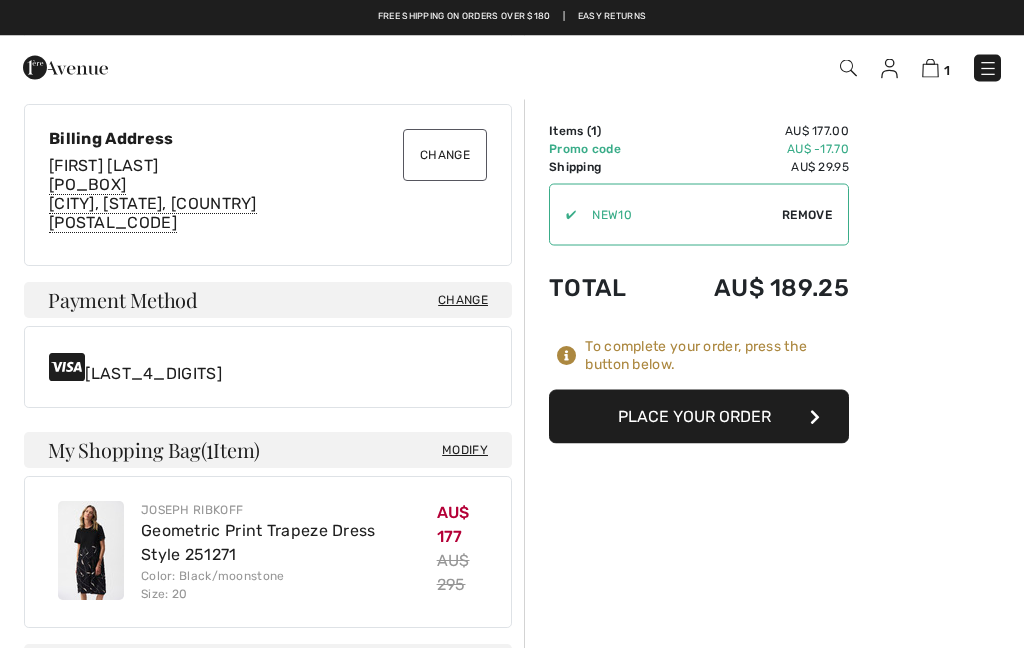 click on "Place Your Order" at bounding box center [699, 417] 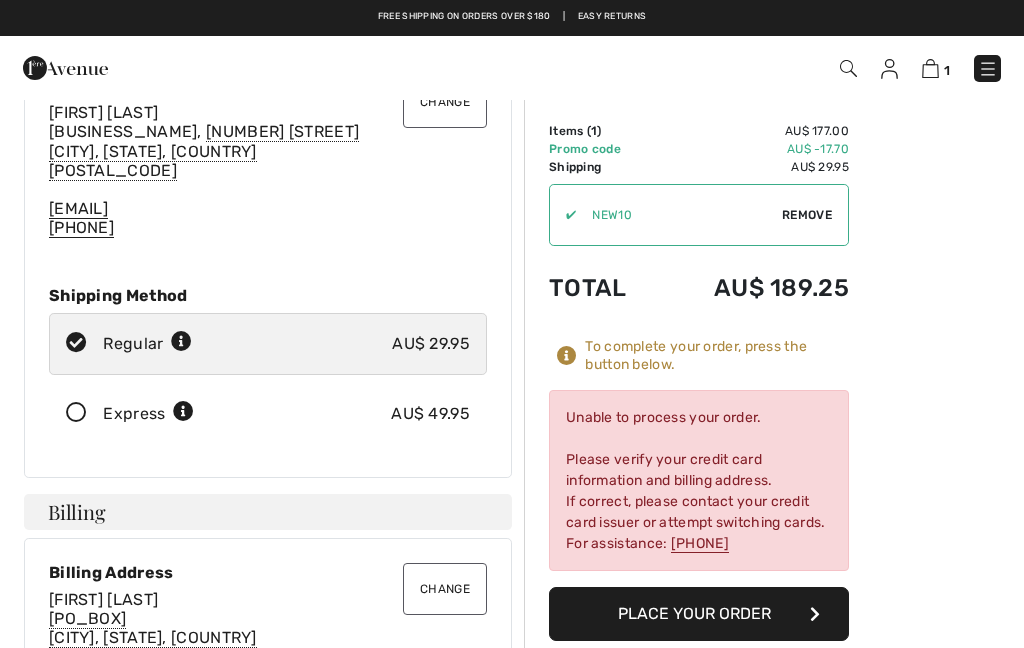 scroll, scrollTop: 106, scrollLeft: 0, axis: vertical 